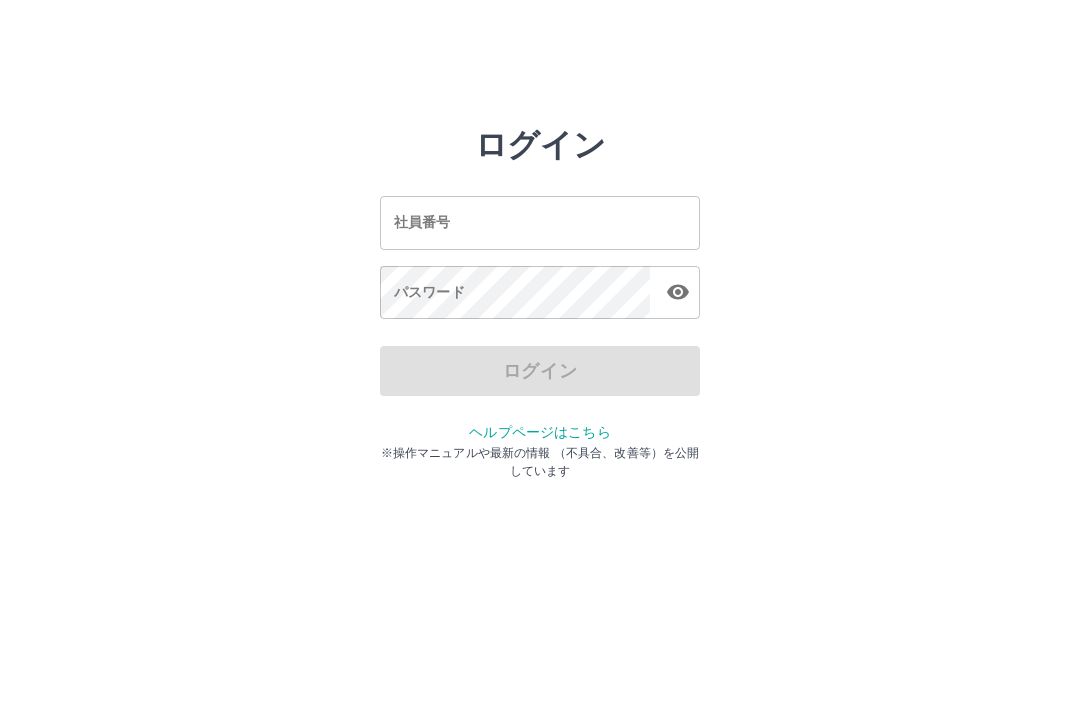 scroll, scrollTop: 0, scrollLeft: 0, axis: both 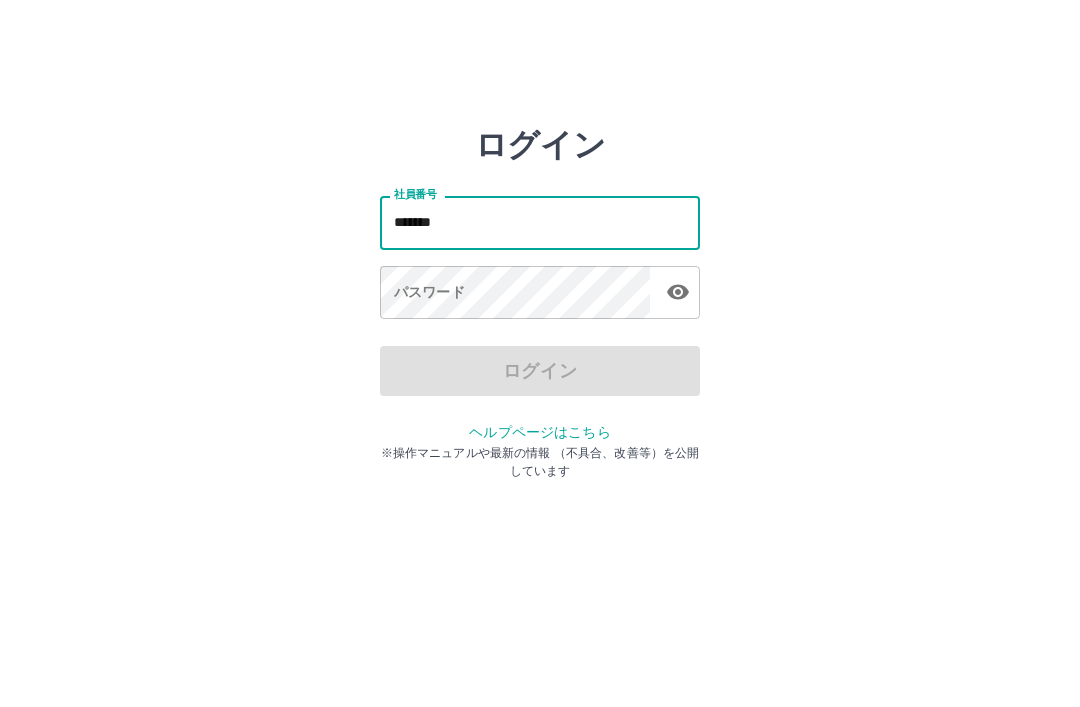 type on "*******" 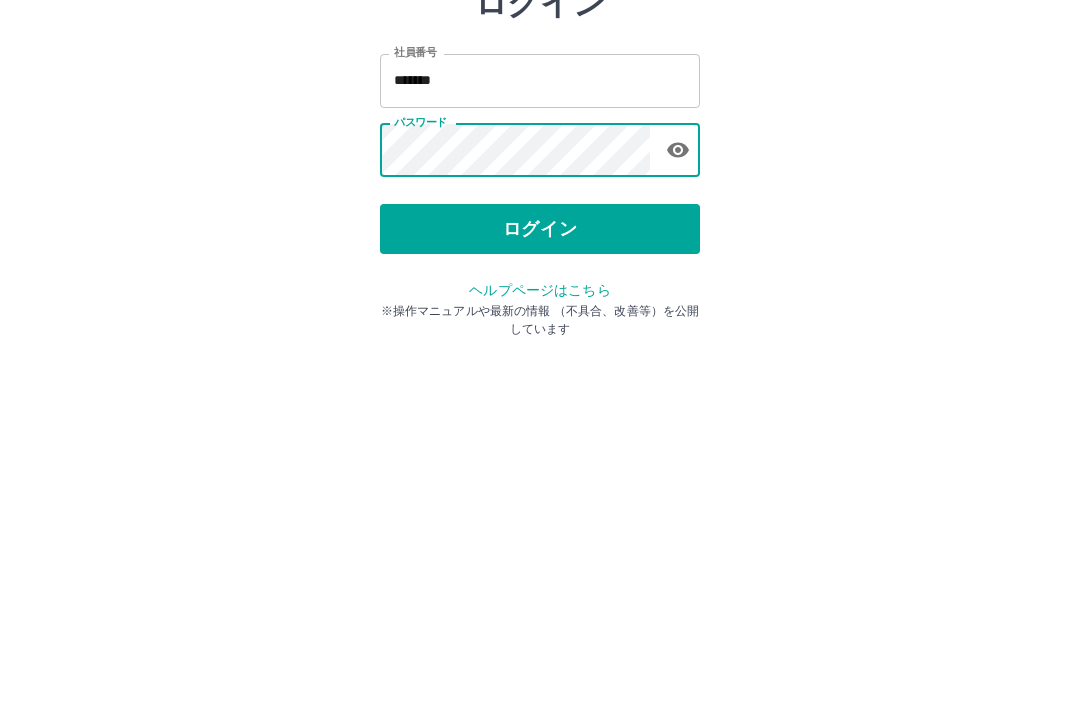 click on "ログイン" at bounding box center (540, 371) 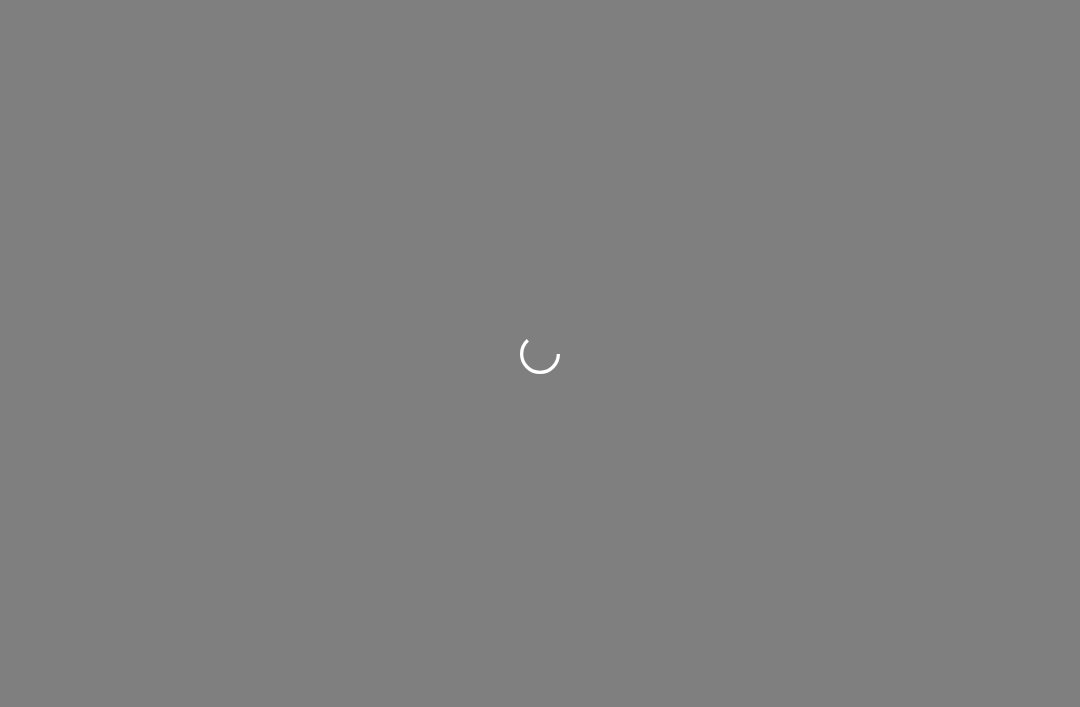 scroll, scrollTop: 0, scrollLeft: 0, axis: both 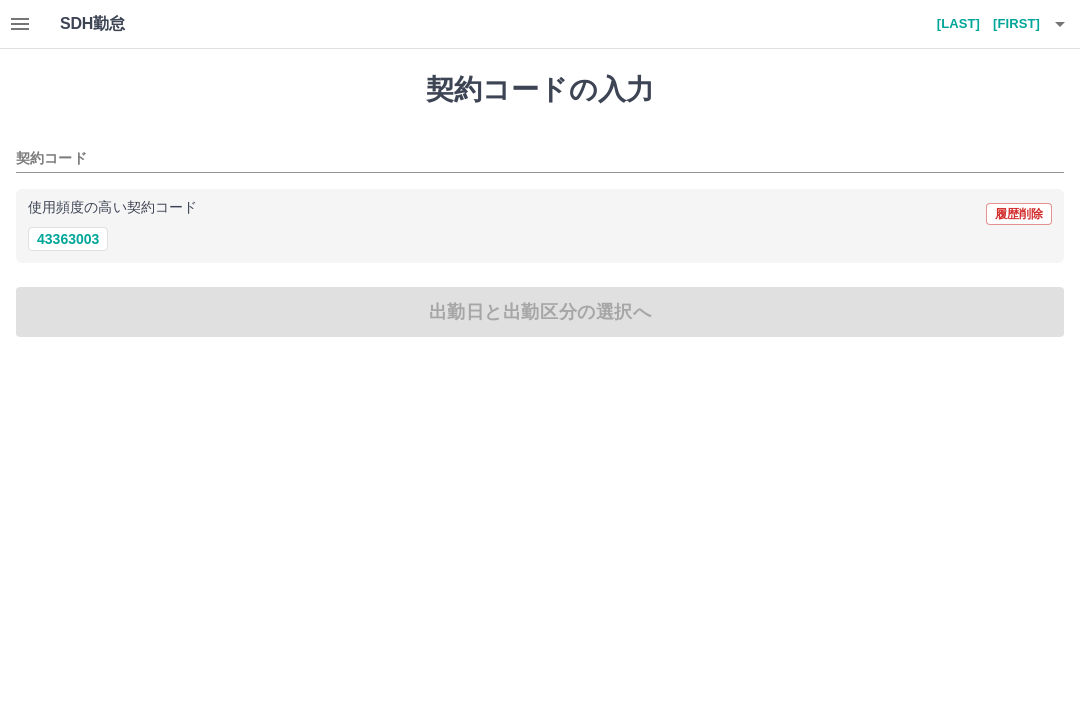 click on "43363003" at bounding box center (68, 239) 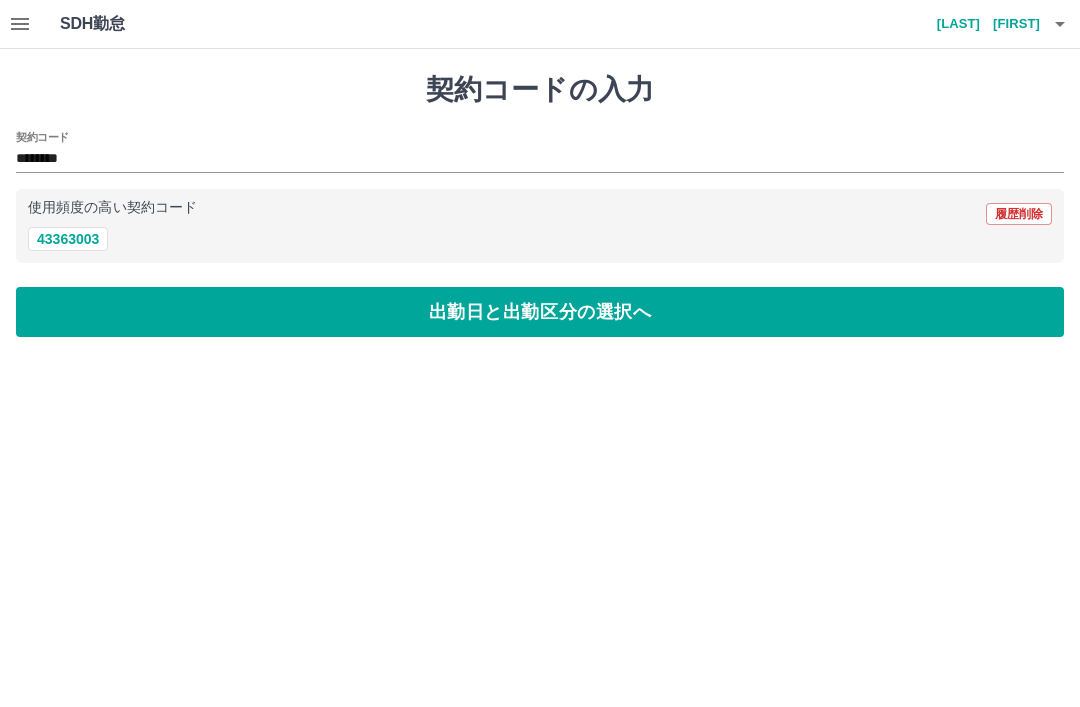 click on "出勤日と出勤区分の選択へ" at bounding box center [540, 312] 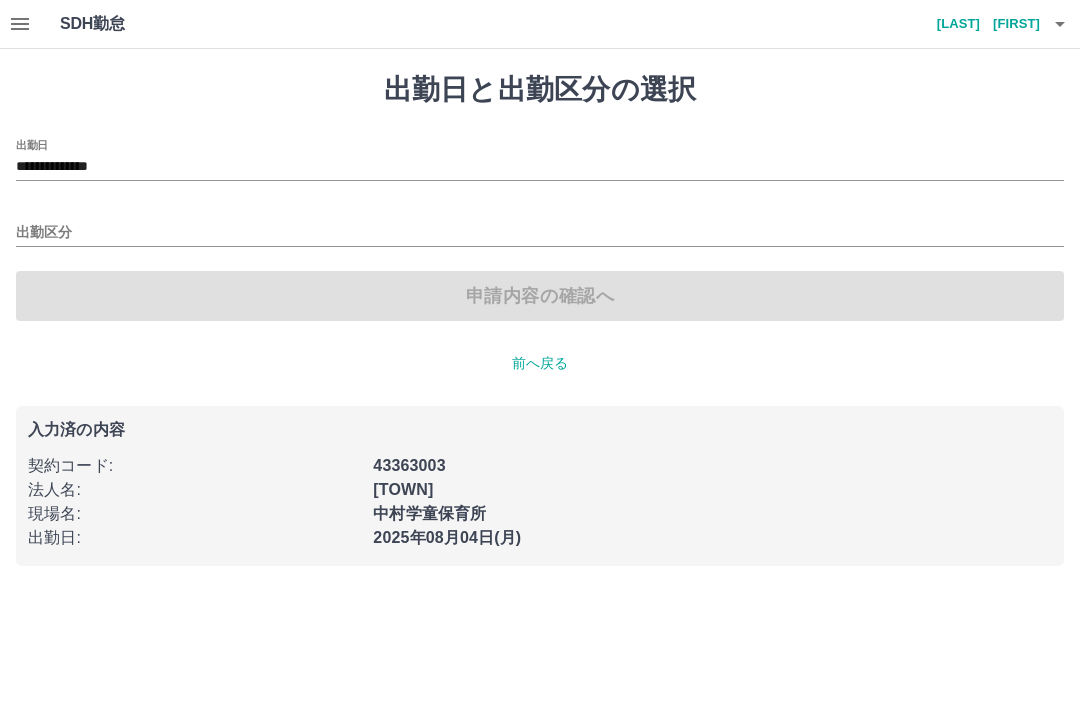 click on "**********" at bounding box center (540, 167) 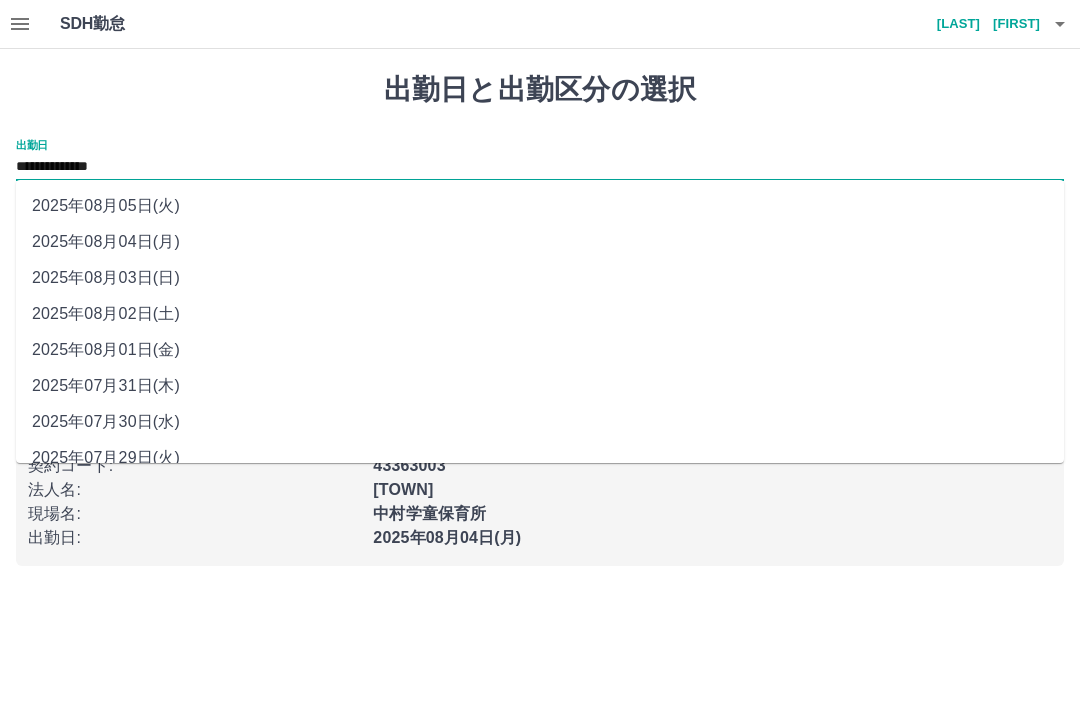 click on "2025年08月01日(金)" at bounding box center (540, 350) 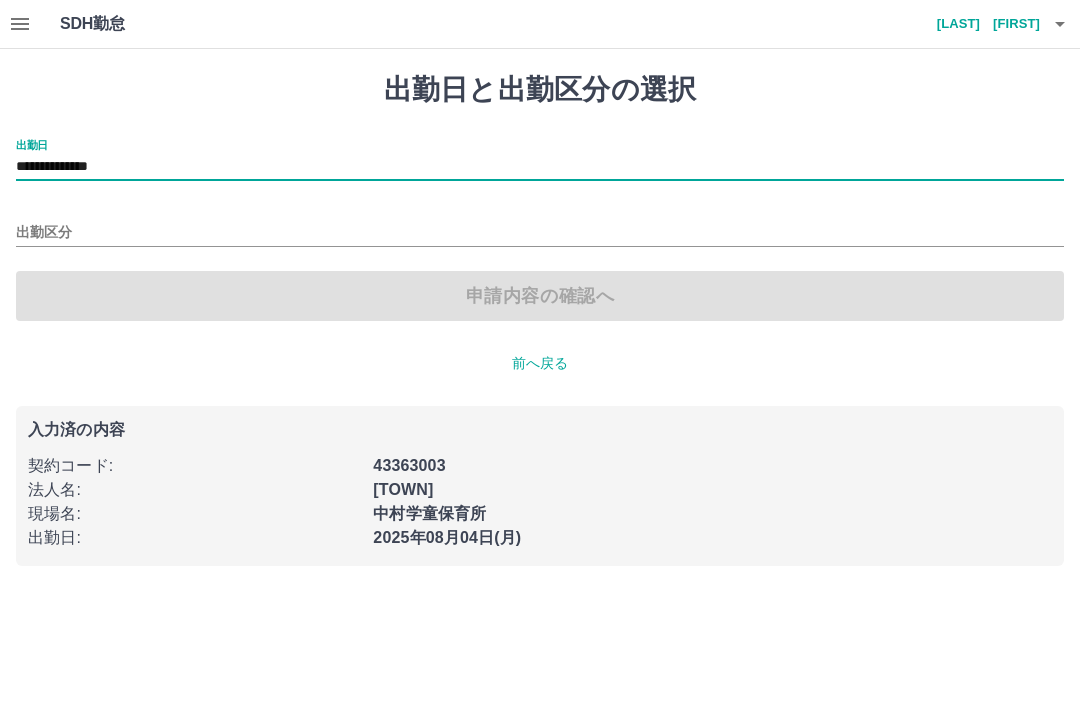 click on "出勤区分" at bounding box center (540, 233) 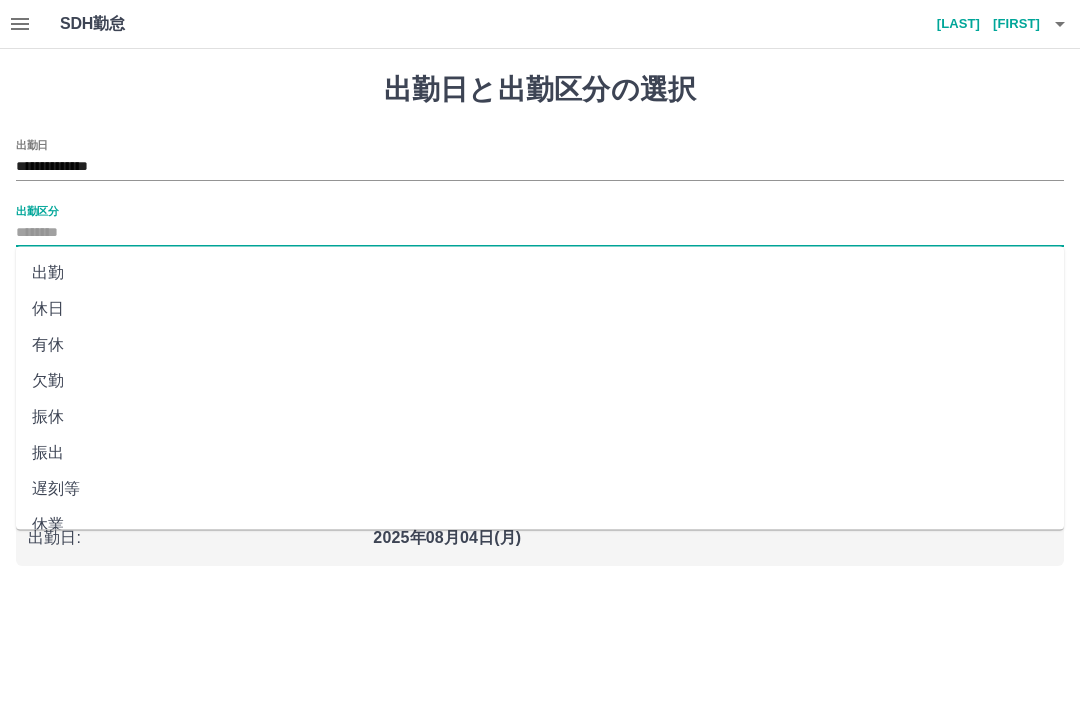 click on "休日" at bounding box center [540, 309] 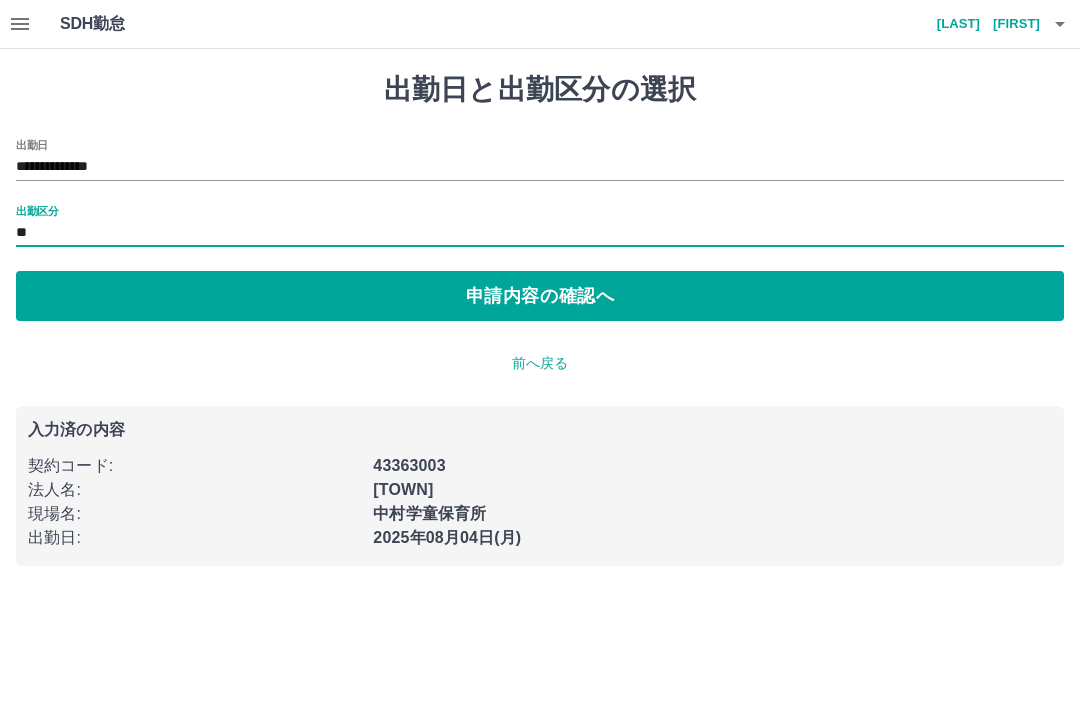 click on "申請内容の確認へ" at bounding box center [540, 296] 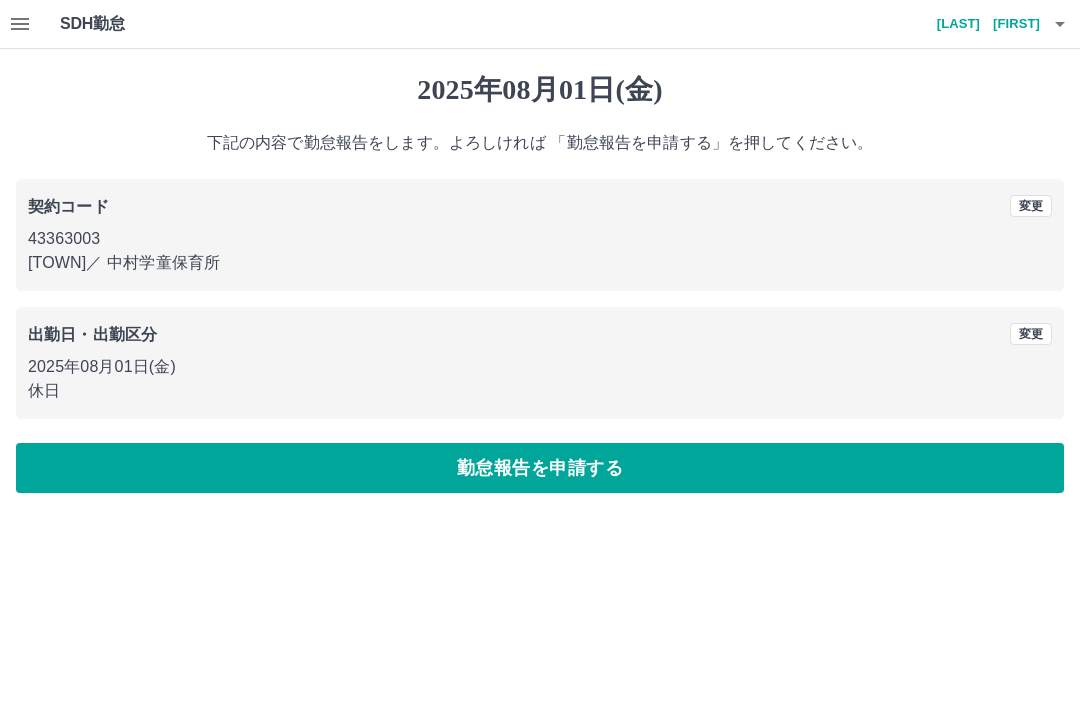 click on "勤怠報告を申請する" at bounding box center (540, 468) 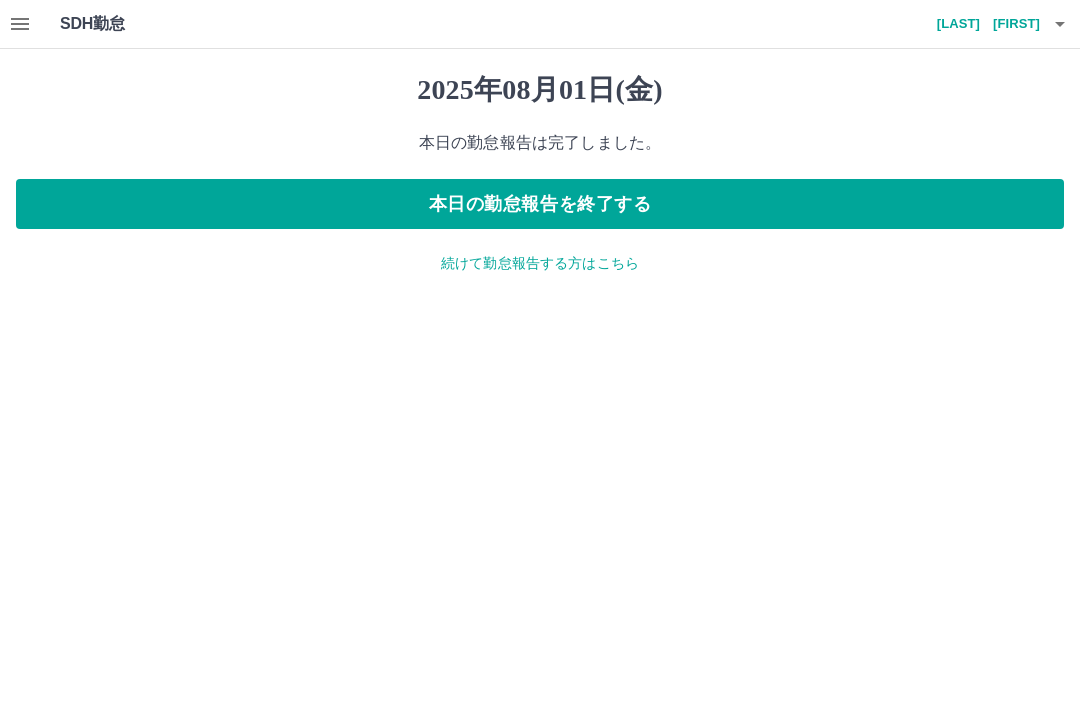 click on "[YEAR]年[MONTH]月[DAY]日(金) 本日の勤怠報告は完了しました。 本日の勤怠報告を終了する 続けて勤怠報告する方はこちら" at bounding box center [540, 173] 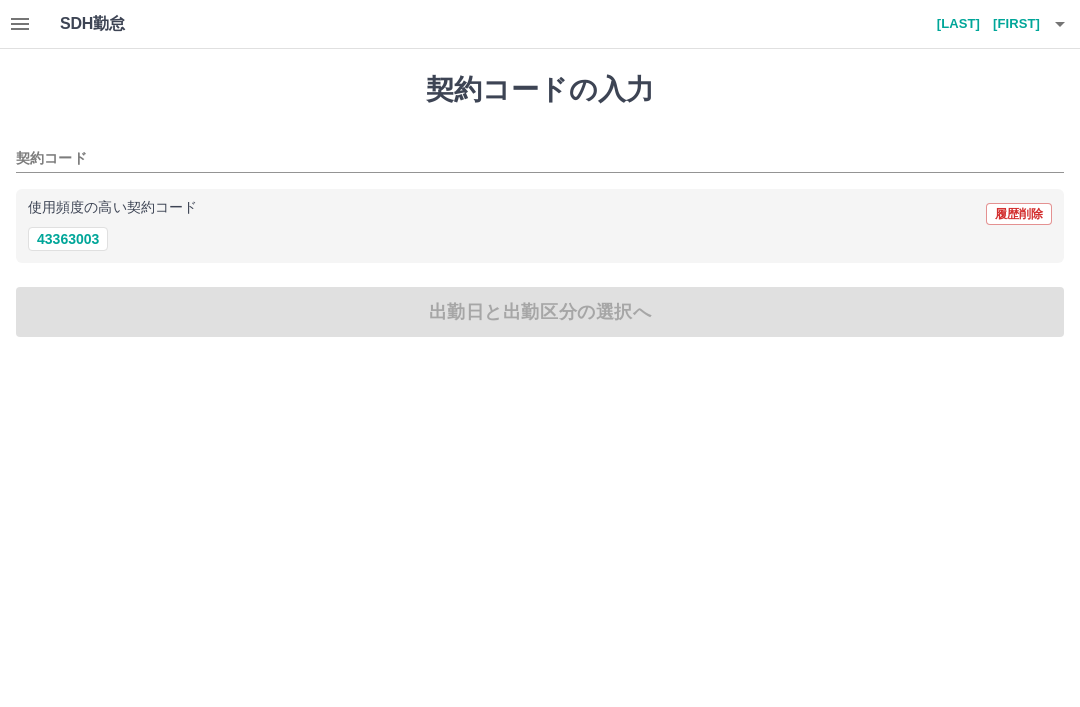 click on "43363003" at bounding box center (68, 239) 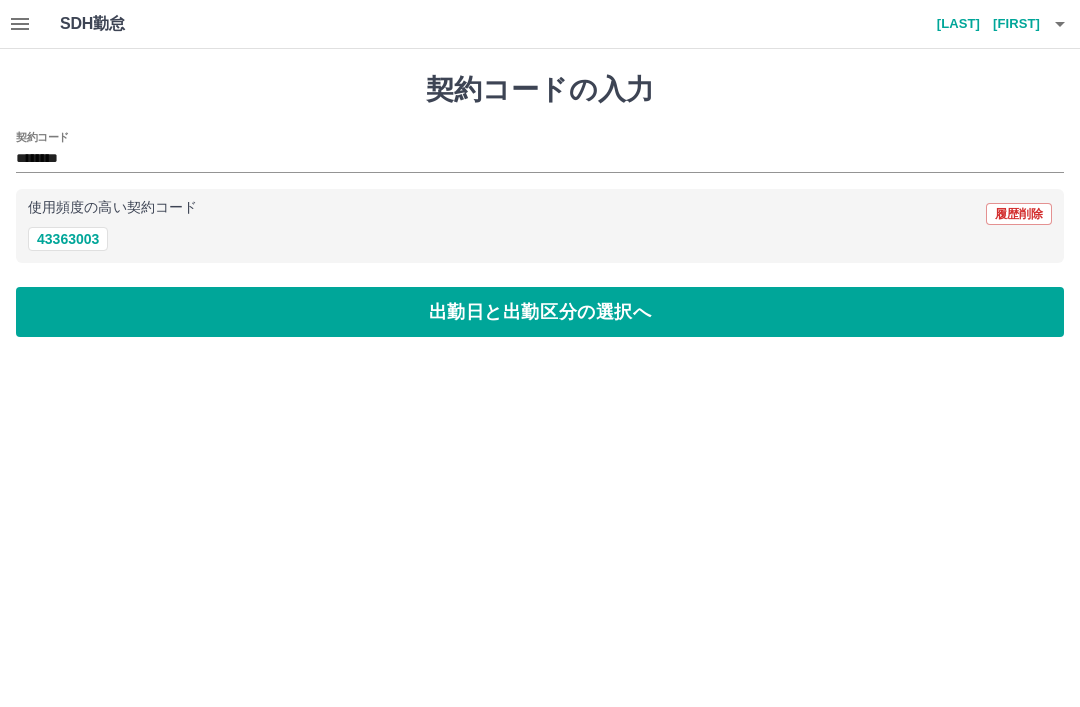 click on "出勤日と出勤区分の選択へ" at bounding box center (540, 312) 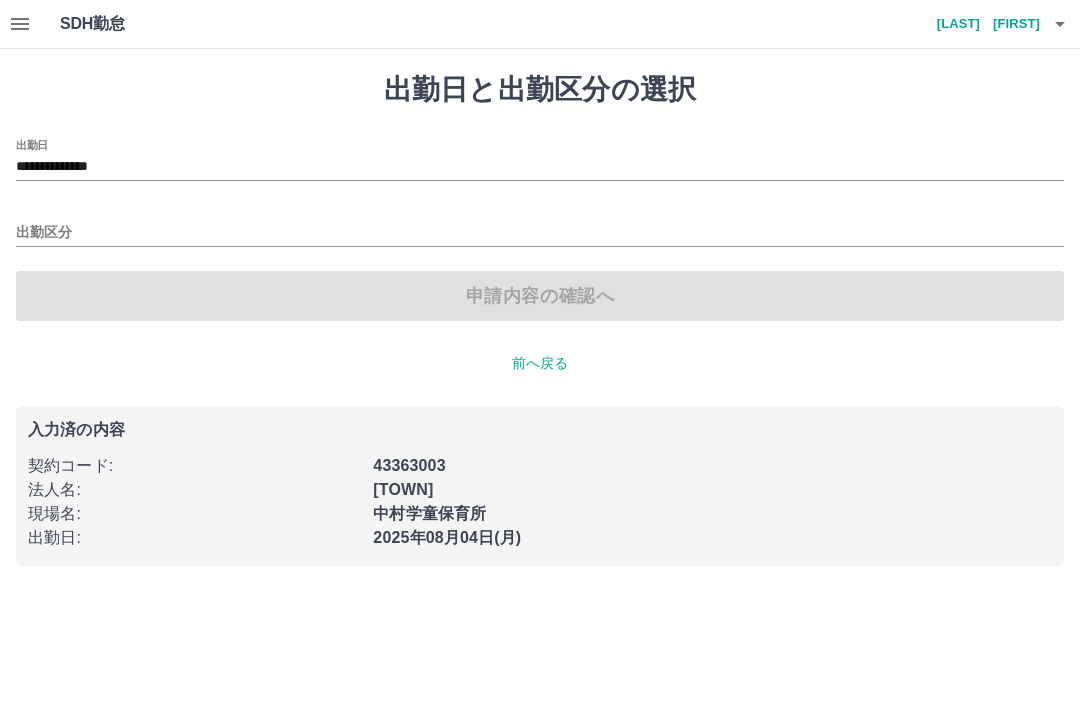 click on "**********" at bounding box center (540, 167) 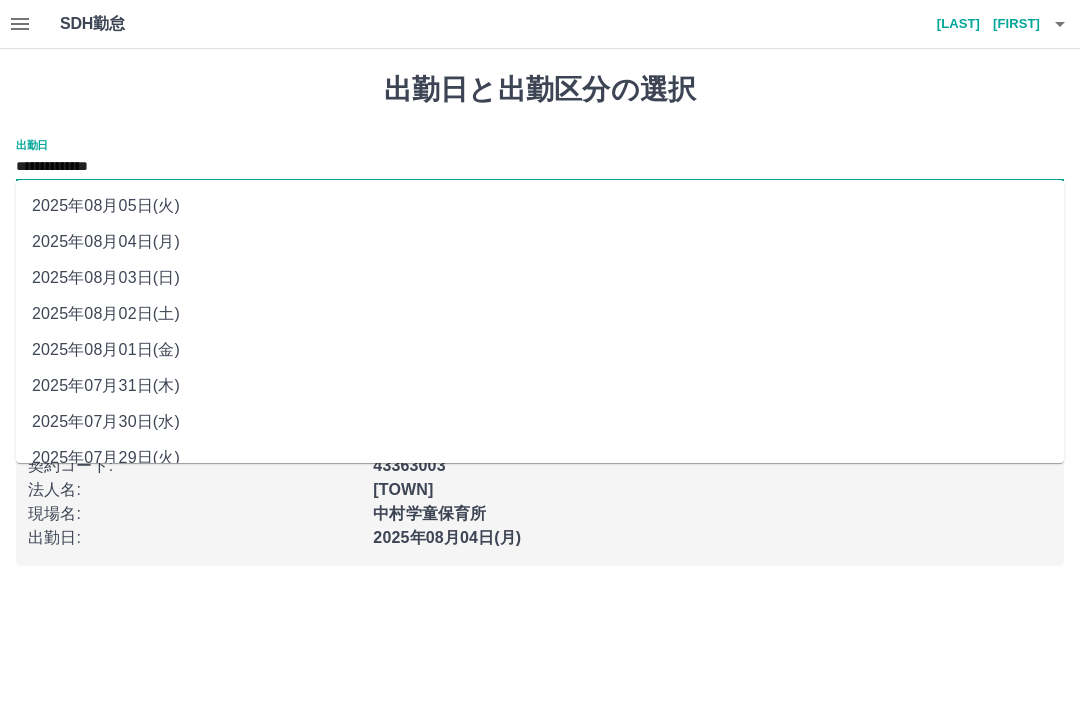 click on "2025年08月02日(土)" at bounding box center (540, 314) 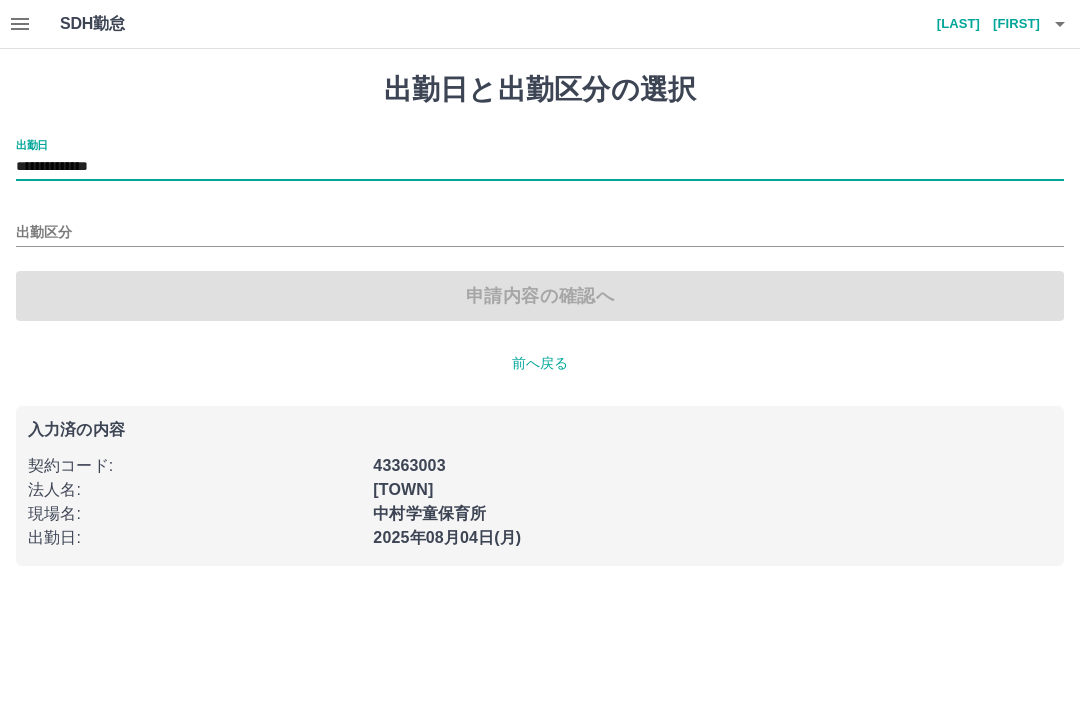 click on "出勤区分" at bounding box center [540, 226] 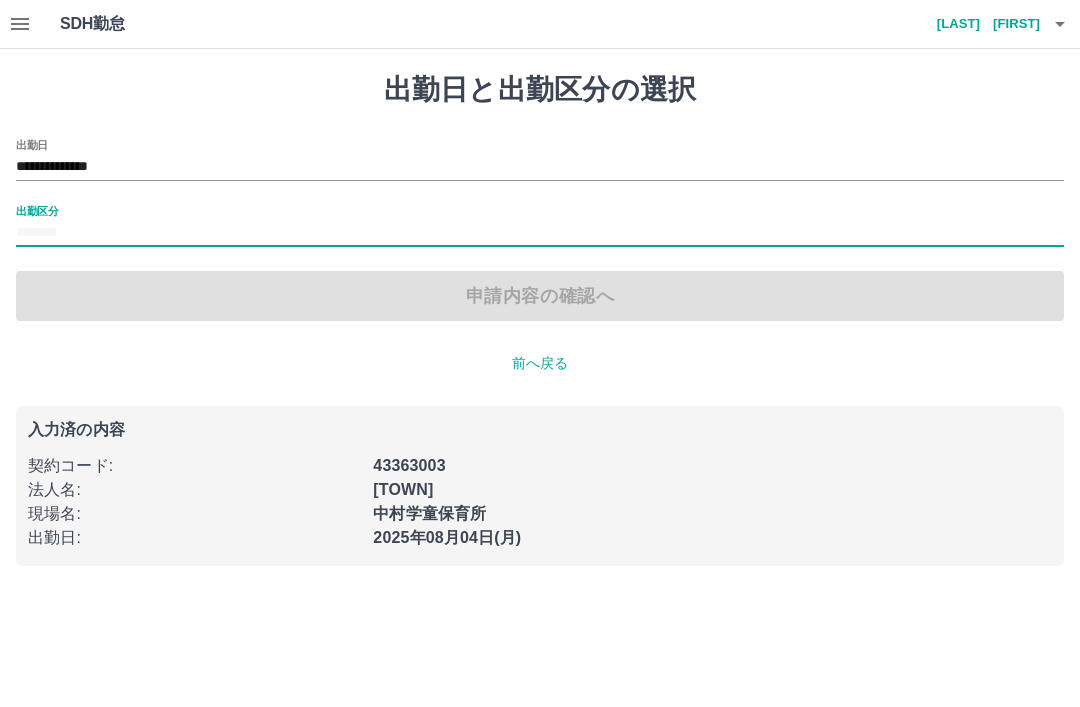 click on "出勤区分" at bounding box center (540, 233) 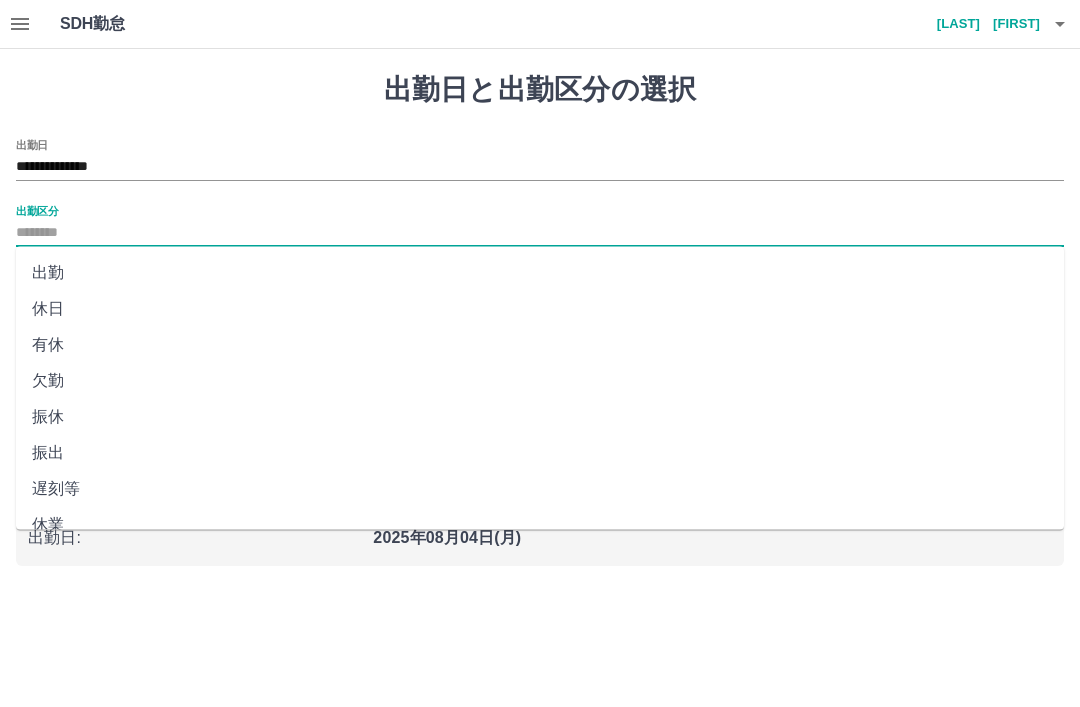 click on "休日" at bounding box center [540, 309] 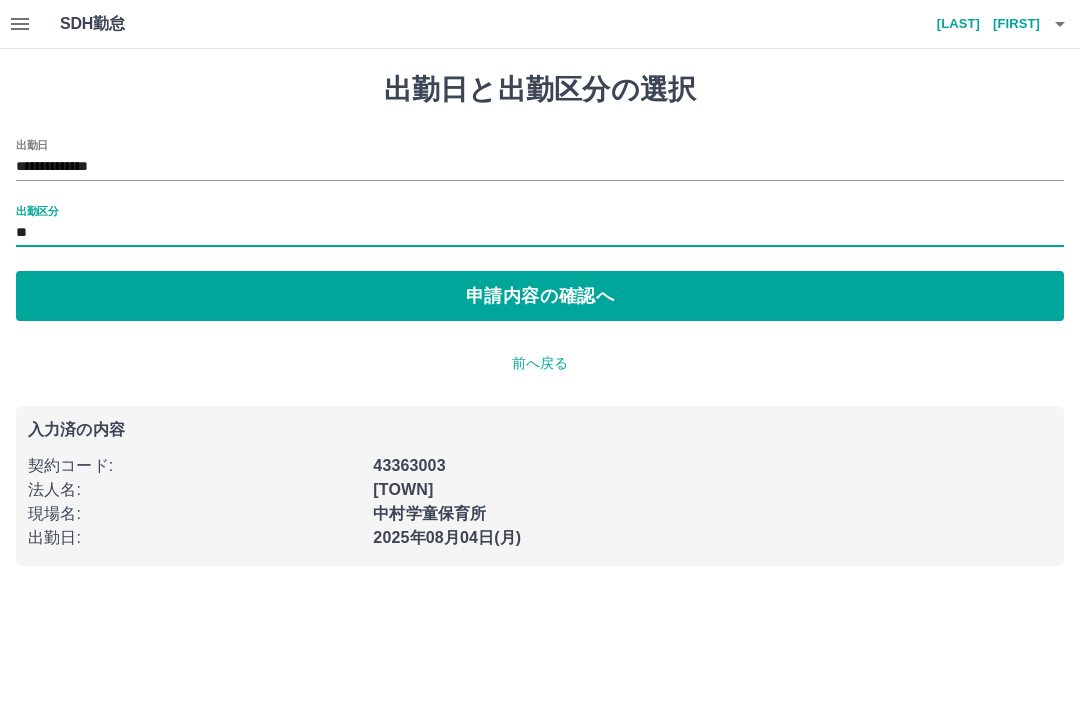 click on "申請内容の確認へ" at bounding box center (540, 296) 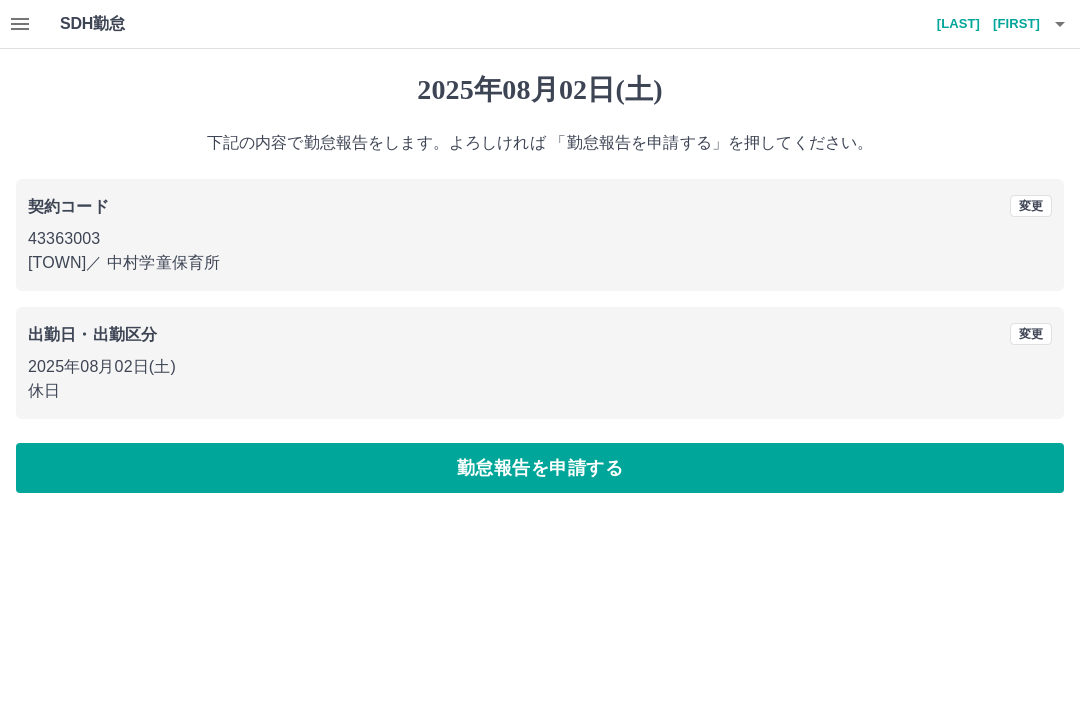 click on "勤怠報告を申請する" at bounding box center (540, 468) 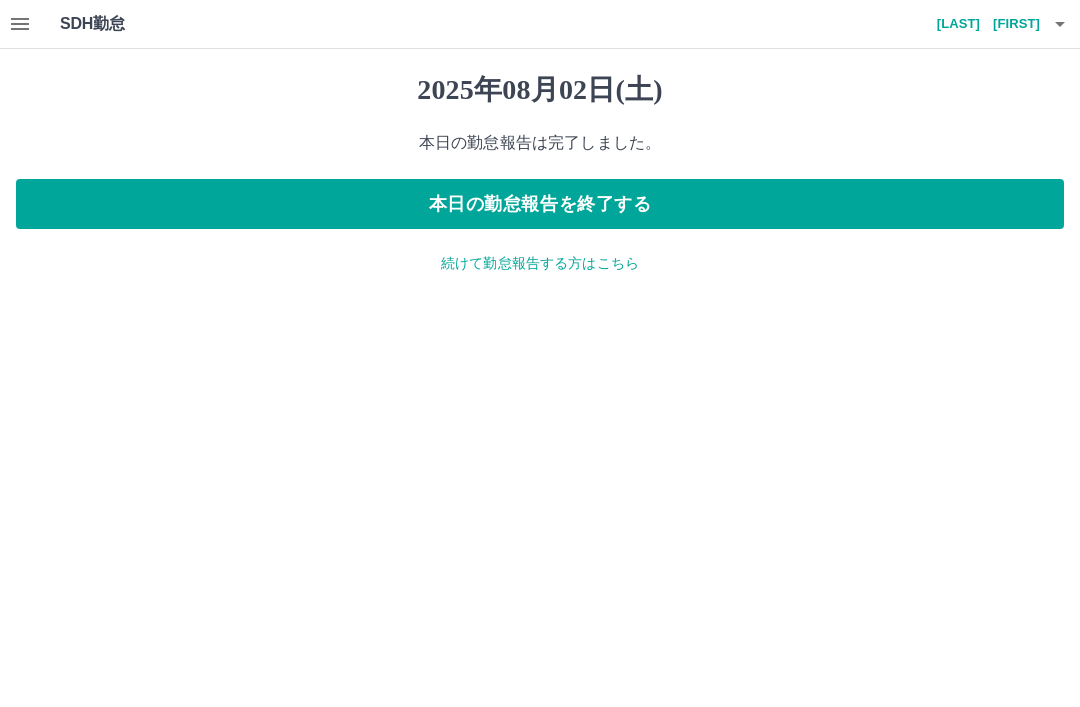 click on "続けて勤怠報告する方はこちら" at bounding box center [540, 263] 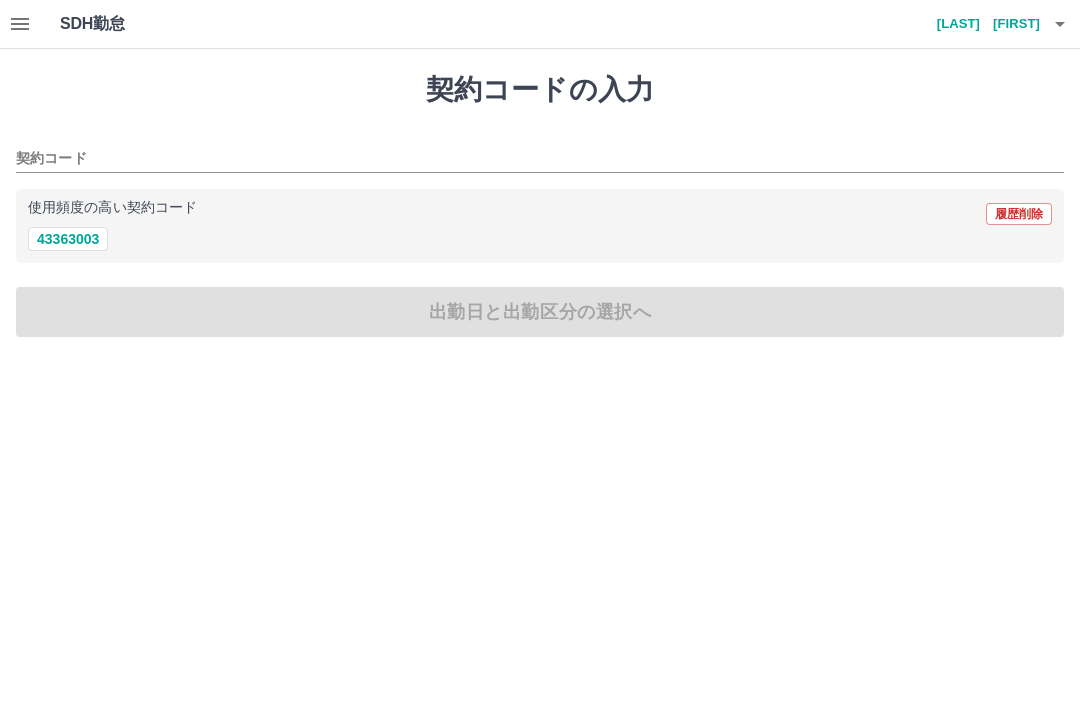 click on "43363003" at bounding box center (68, 239) 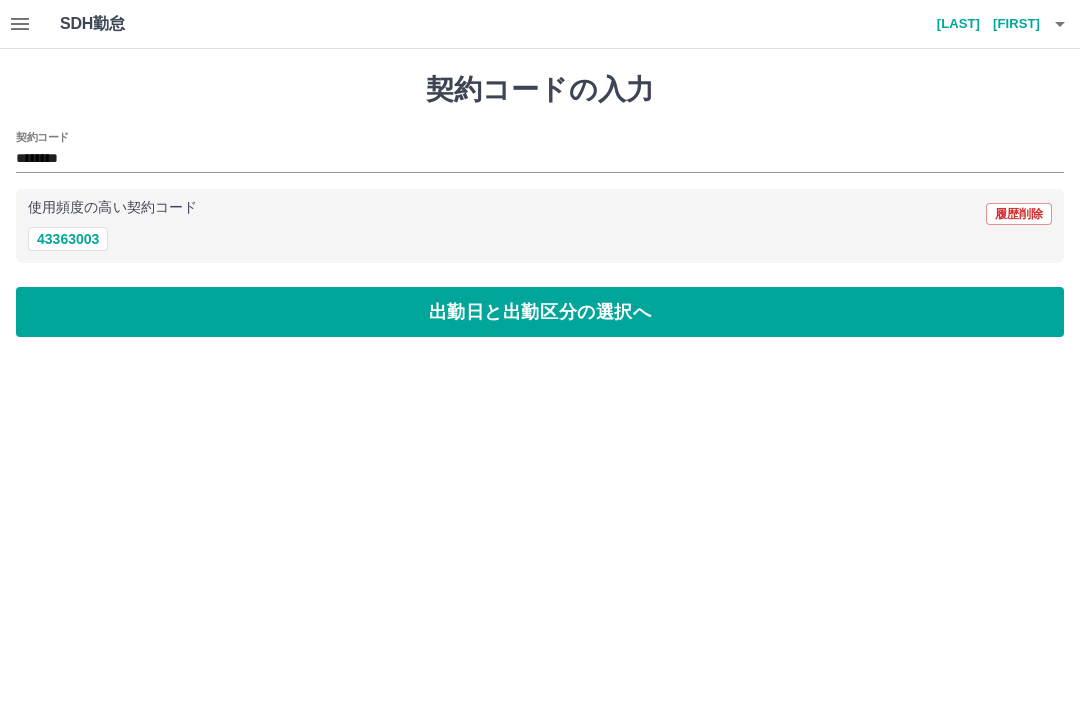 click on "出勤日と出勤区分の選択へ" at bounding box center (540, 312) 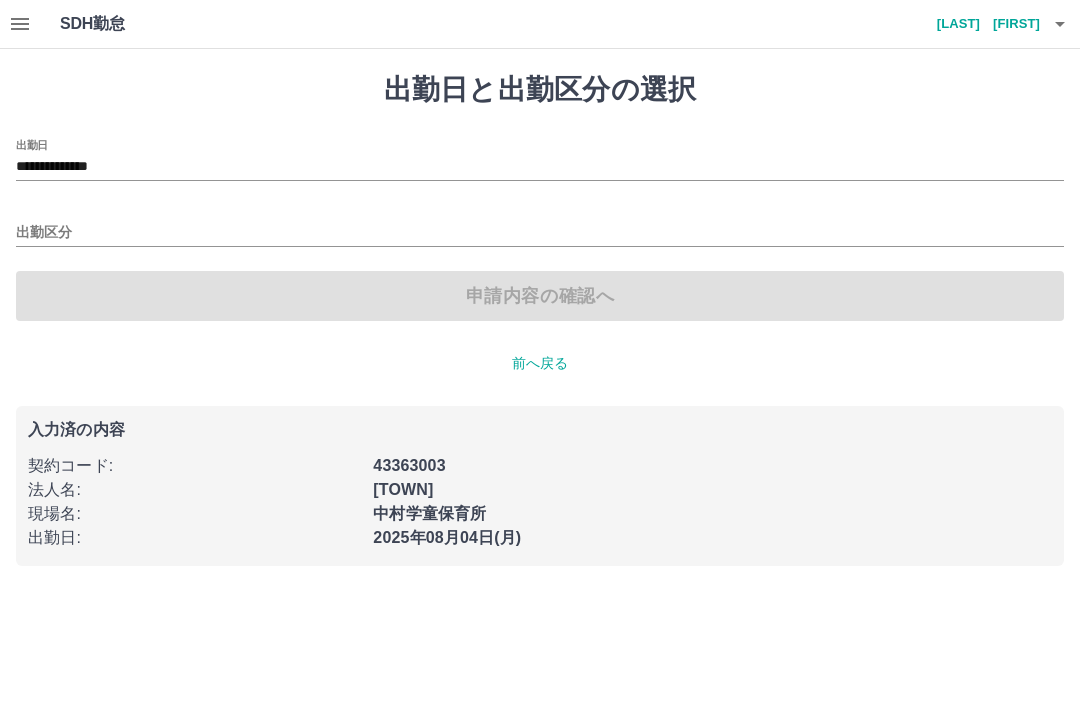 click on "**********" at bounding box center (540, 167) 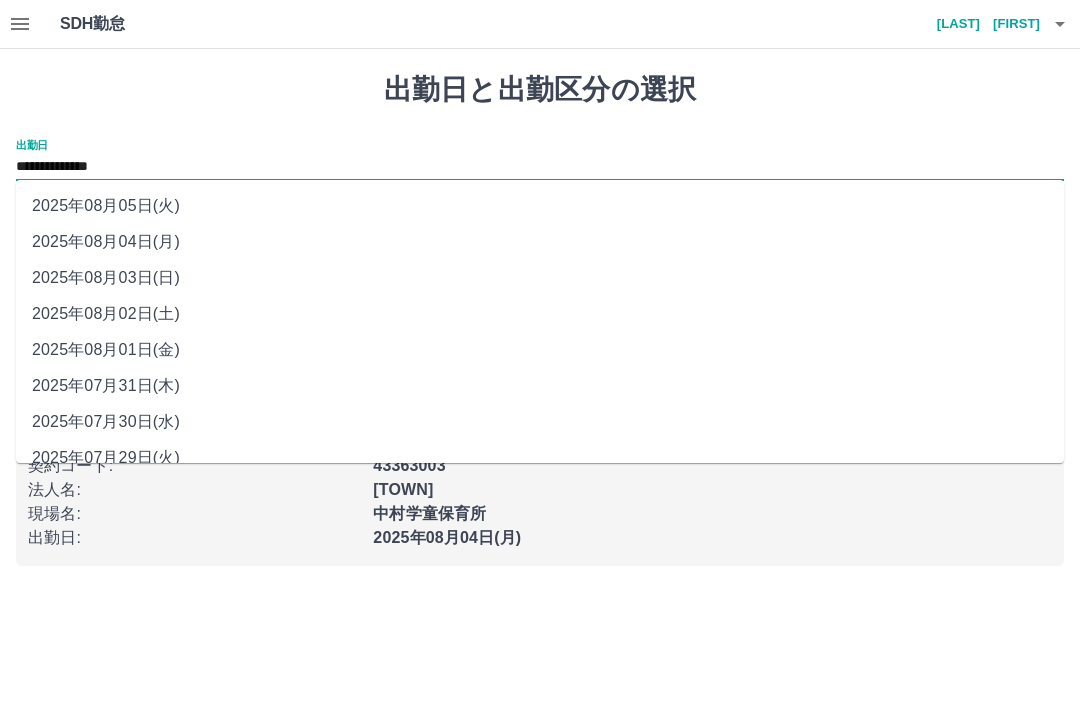 click on "2025年08月03日(日)" at bounding box center (540, 278) 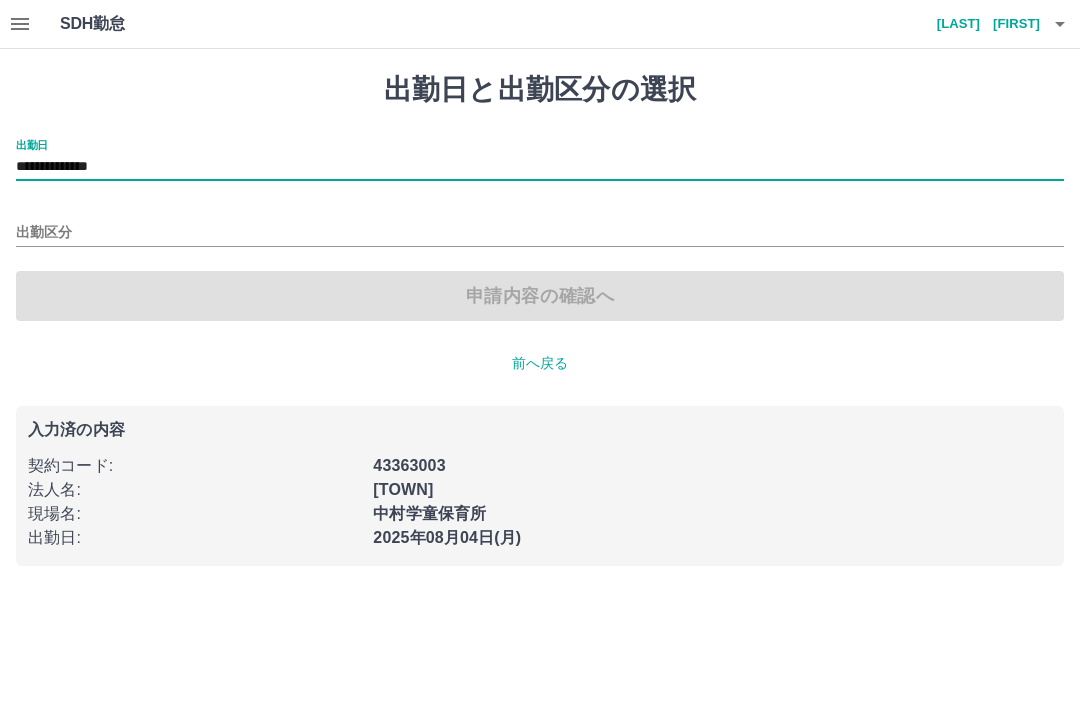 click on "出勤区分" at bounding box center (540, 233) 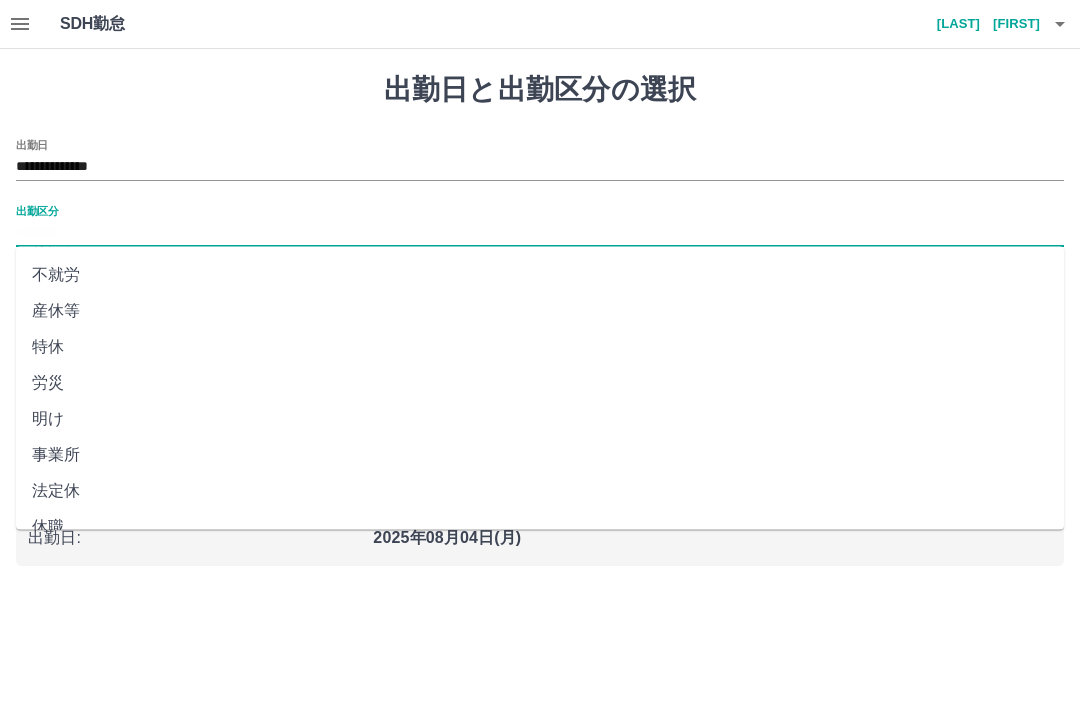 scroll, scrollTop: 356, scrollLeft: 0, axis: vertical 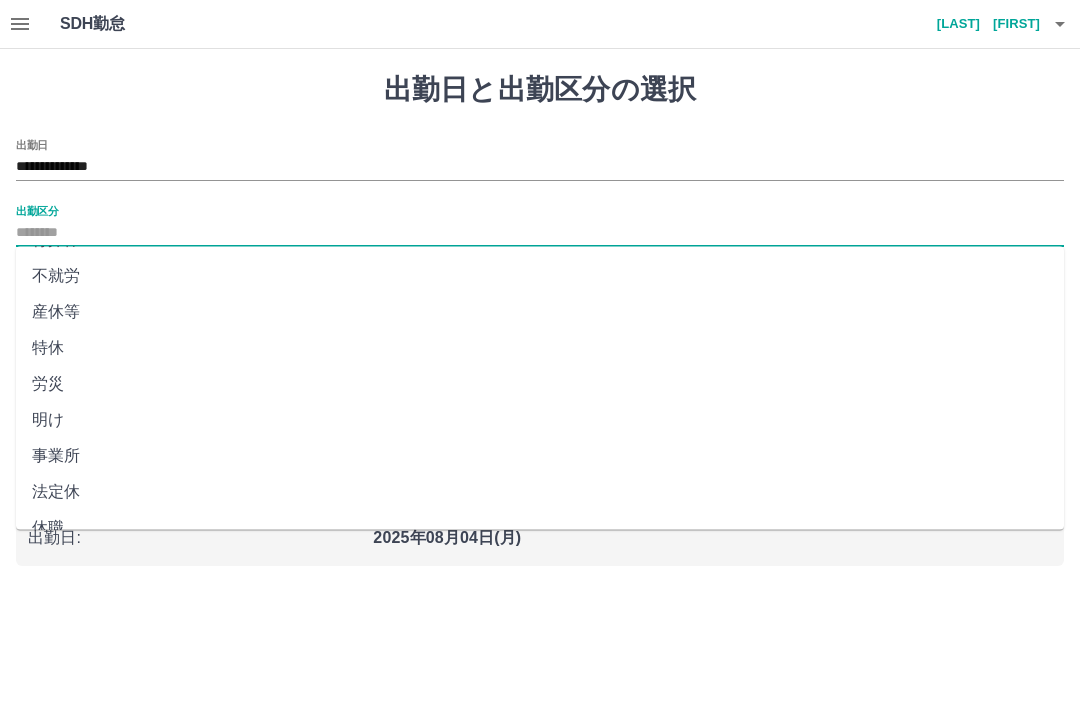 click on "法定休" at bounding box center (540, 493) 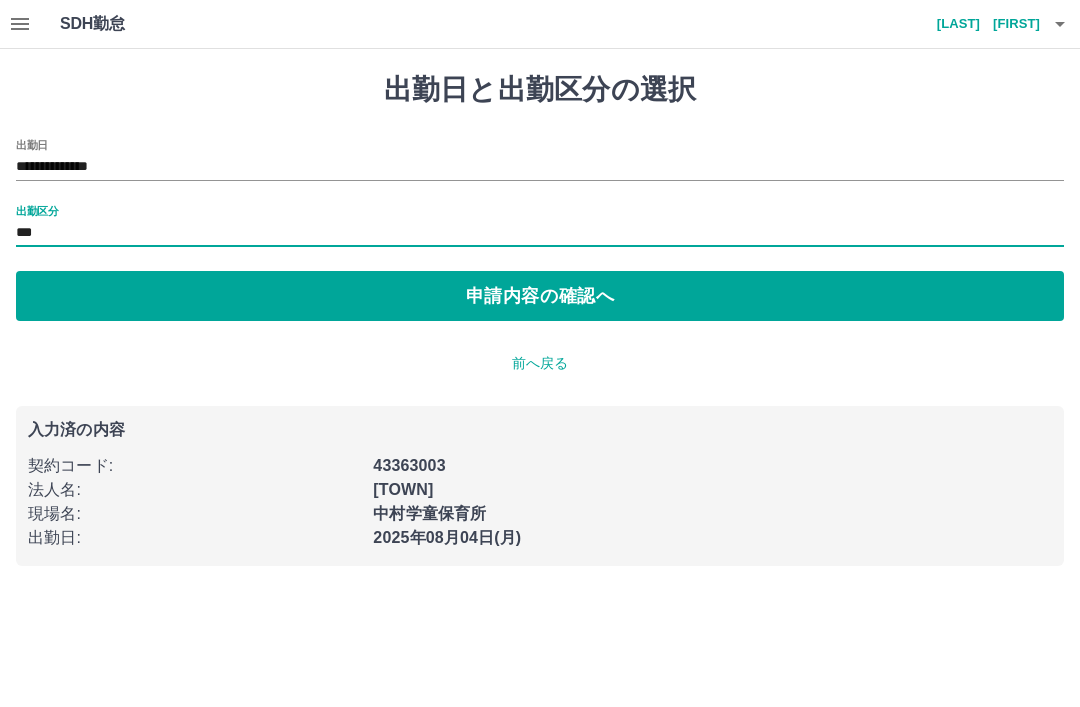 click on "申請内容の確認へ" at bounding box center (540, 296) 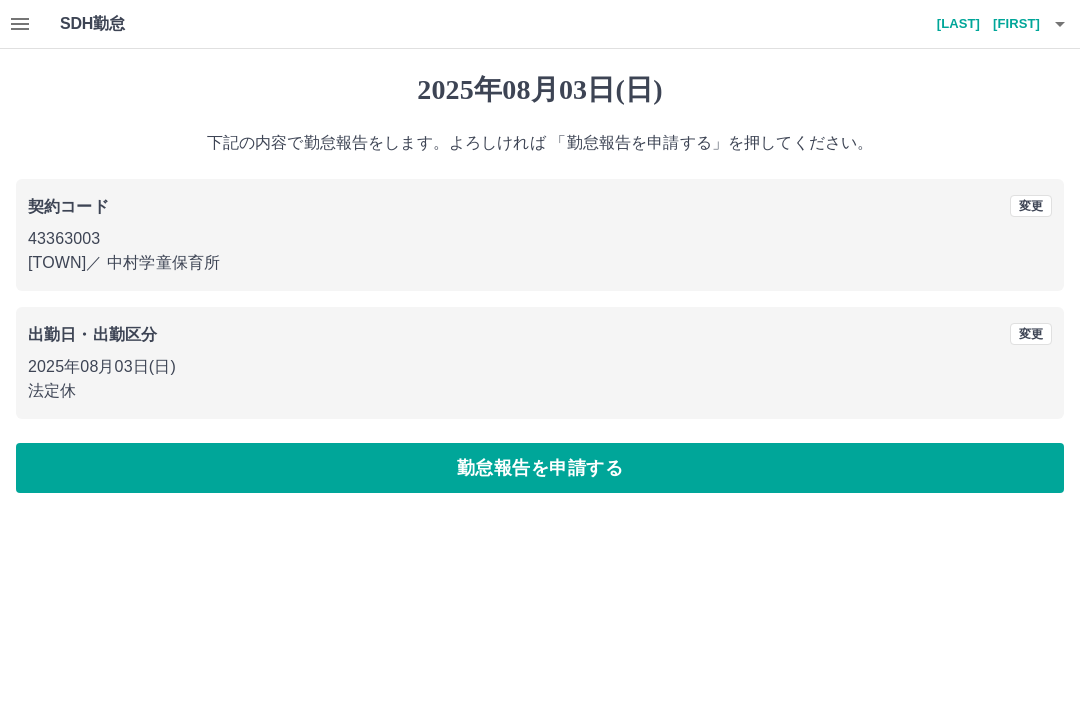 click on "勤怠報告を申請する" at bounding box center (540, 468) 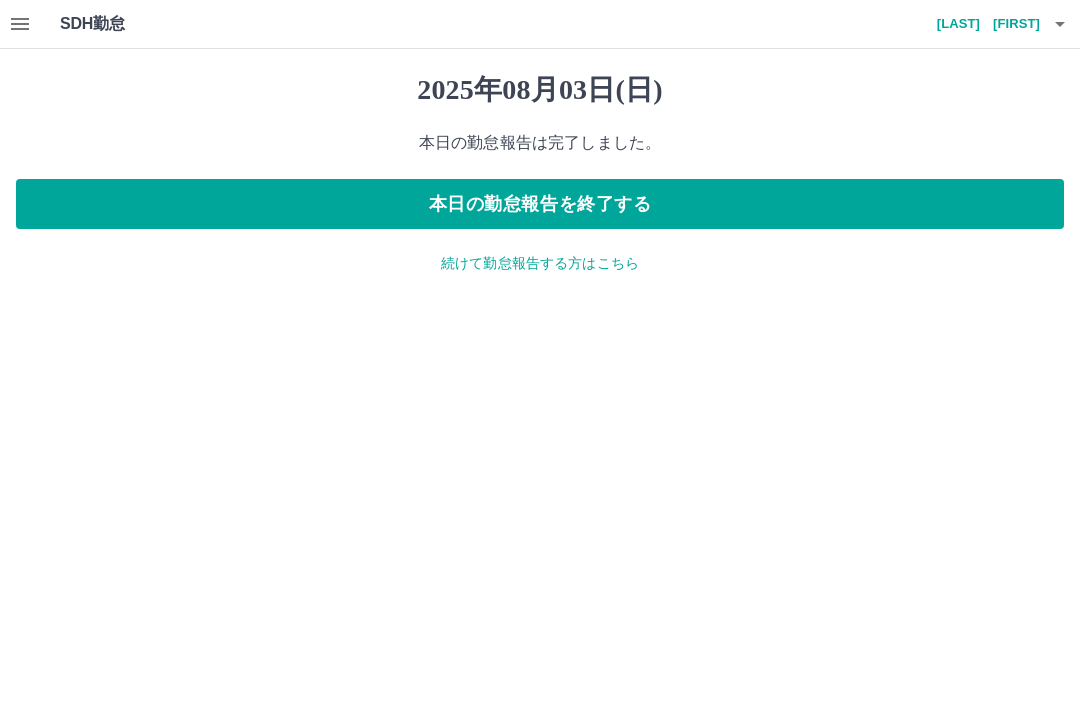 click 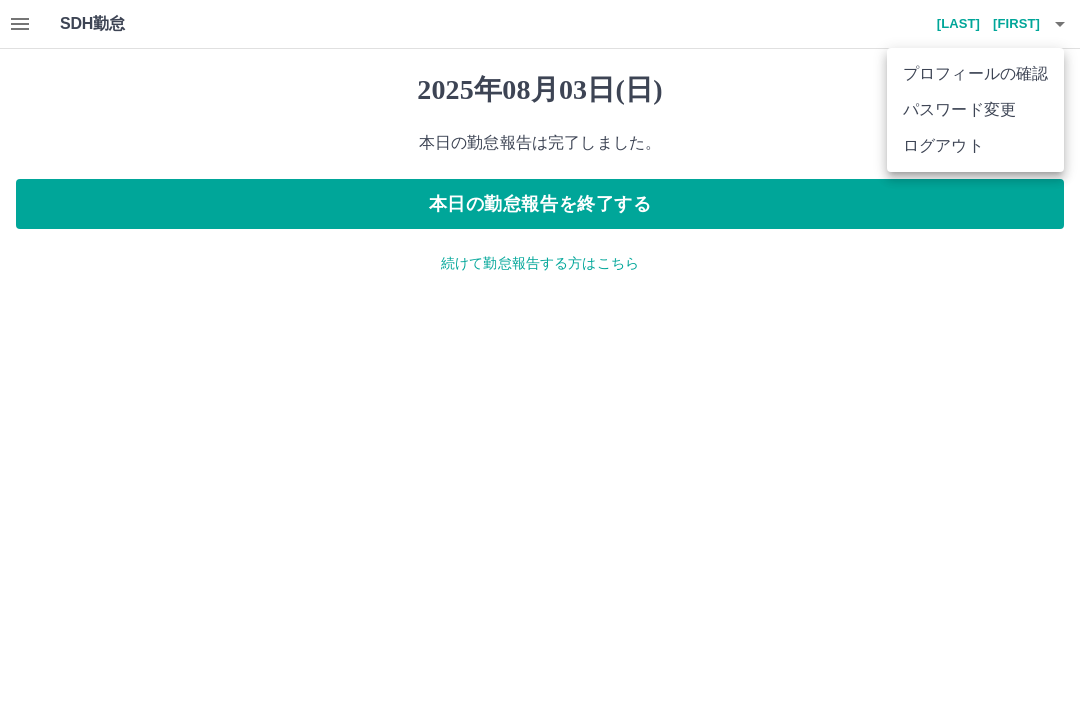 click on "ログアウト" at bounding box center [975, 146] 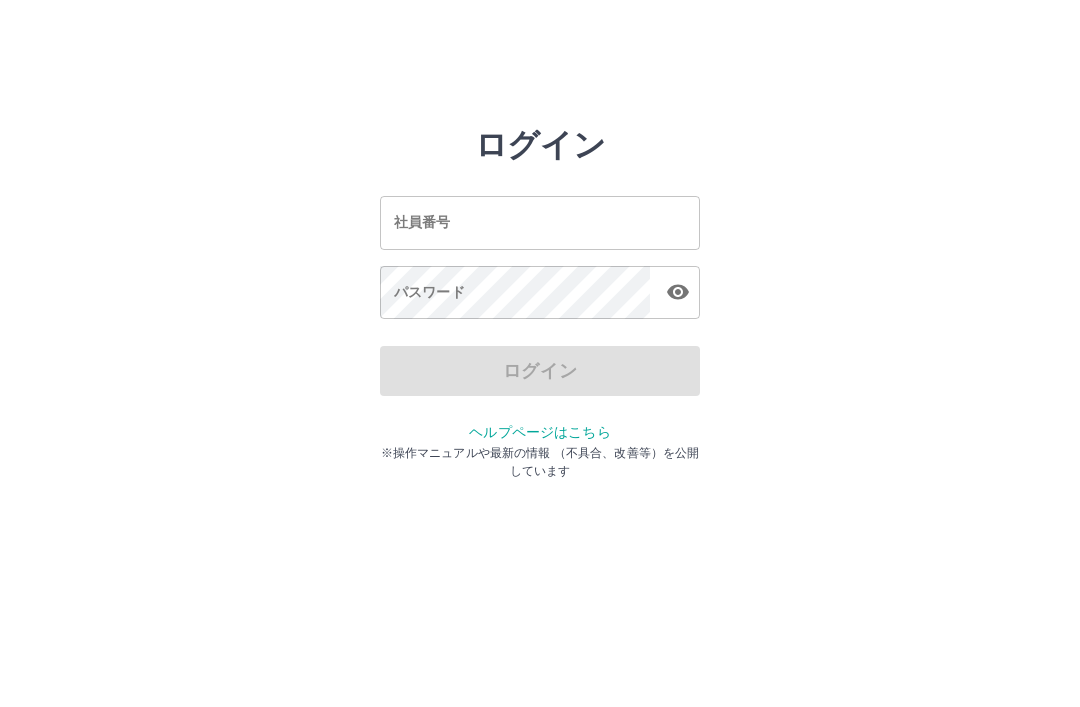 scroll, scrollTop: 0, scrollLeft: 0, axis: both 